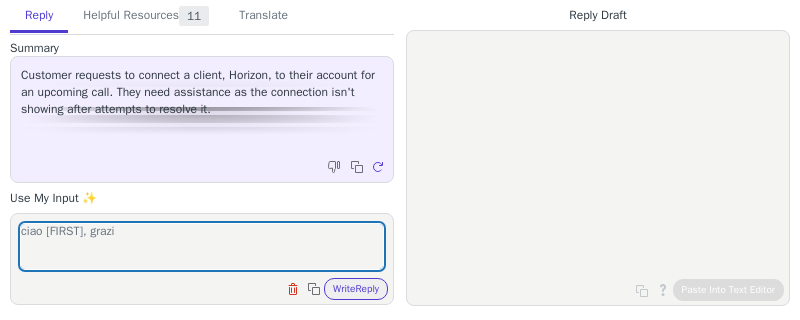 scroll, scrollTop: 0, scrollLeft: 0, axis: both 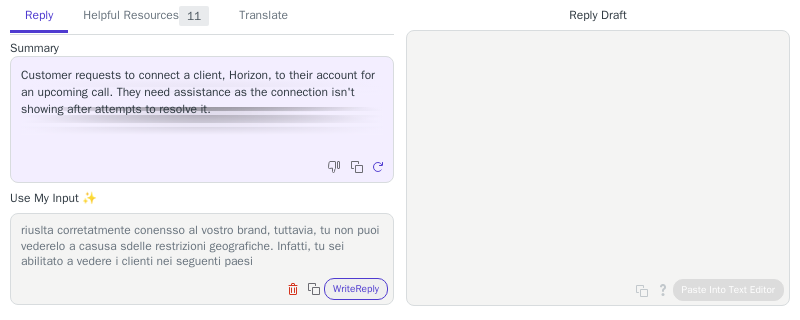 paste on "[COUNTRY]
[COUNTRY]
[COUNTRY]
[COUNTRY]
[COUNTRY]
[COUNTRY]
[COUNTRY]
[COUNTRY]
[COUNTRY]
[COUNTRY]" 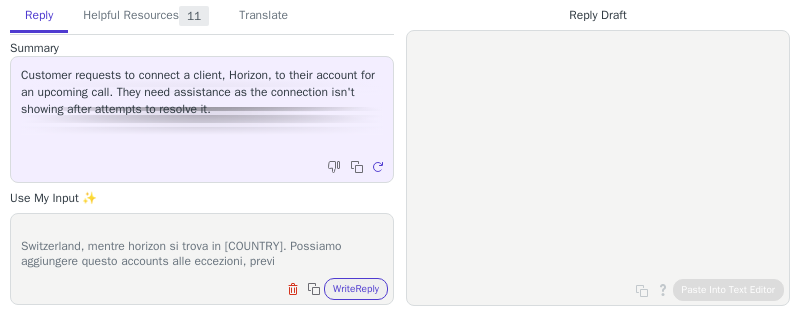 scroll, scrollTop: 324, scrollLeft: 0, axis: vertical 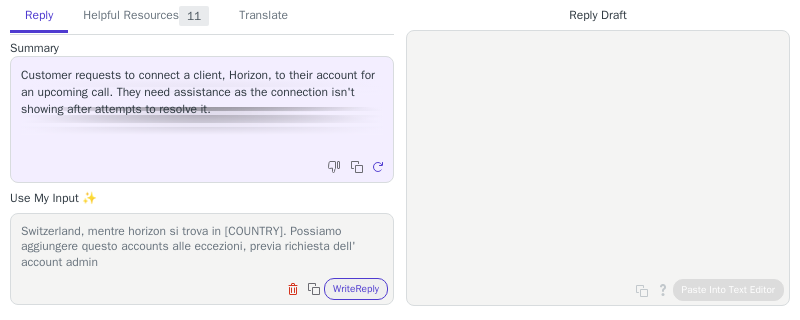 click on "ciao [FIRST], grazie per aver contattato JOOR. Il cliente Horizon riuslta corretatmente conensso al vostro brand, tuttavia, tu non puoi vederelo a casusa sdelle restrizioni geografiche. Infatti, tu sei abilitato a vedere i clienti nei seguenti paesi Austria
Belgium
Denmark
Finland
Germany
Luxembourg
Netherlands
Norway
Sweden
Switzerland, mentre horizon si trova in [COUNTRY]. Possiamo aggiungere questo accounts alle eccezioni, previa richiesta dell' account admin" at bounding box center [202, 246] 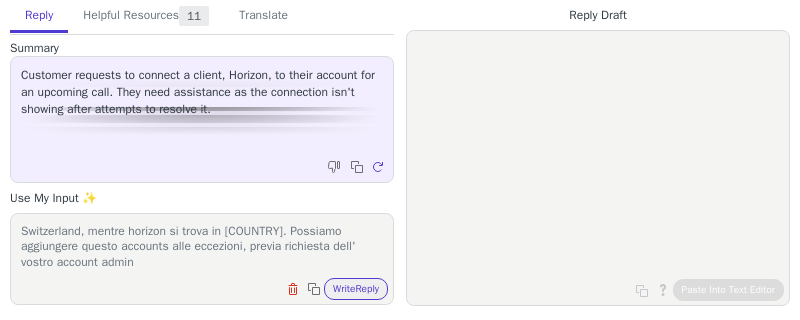 click on "ciao Felix, grazie per aver contattato JOOR. Il cliente Horizon riuslta corretatmente conensso al vostro brand, tuttavia, tu non puoi vederelo a casusa sdelle restrizioni geografiche. Infatti, tu sei abilitato a vedere i clienti nei seguenti paesi Austria
Belgium
Denmark
Finland
Germany
Luxembourg
Netherlands
Norway
Sweden
Switzerland, mentre horizon si trova in turkia. Possiamo aggiungere questo accounts alle eccezioni, previa richiesta dell' vostro account admin" at bounding box center [202, 246] 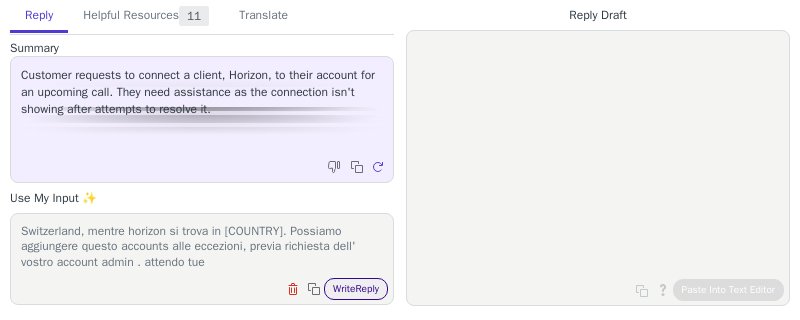 type on "ciao Felix, grazie per aver contattato JOOR. Il cliente Horizon riuslta corretatmente conensso al vostro brand, tuttavia, tu non puoi vederelo a casusa sdelle restrizioni geografiche. Infatti, tu sei abilitato a vedere i clienti nei seguenti paesi Austria
Belgium
Denmark
Finland
Germany
Luxembourg
Netherlands
Norway
Sweden
Switzerland, mentre horizon si trova in turkia. Possiamo aggiungere questo accounts alle eccezioni, previa richiesta dell' vostro account admin . attendo tue" 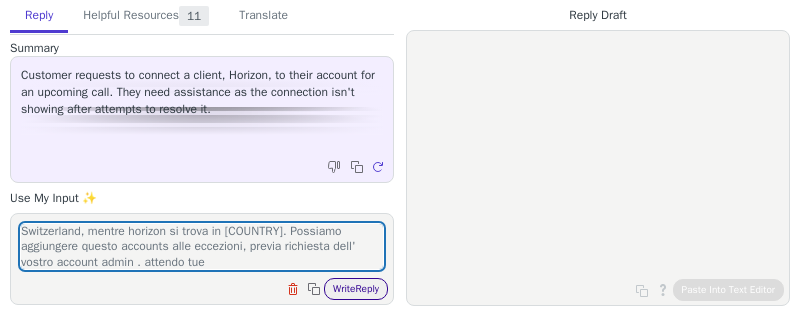 click on "Write  Reply" at bounding box center (356, 289) 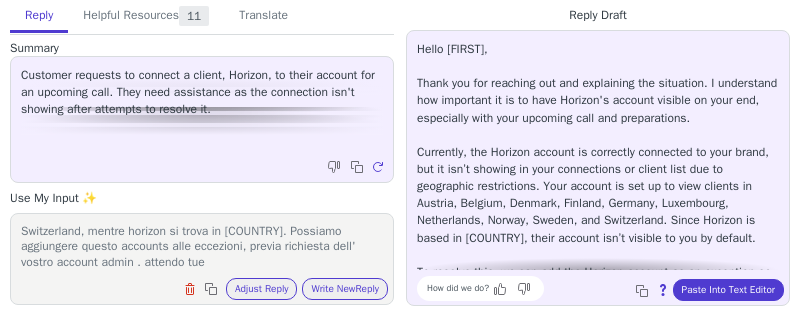 drag, startPoint x: 724, startPoint y: 296, endPoint x: 597, endPoint y: 277, distance: 128.41339 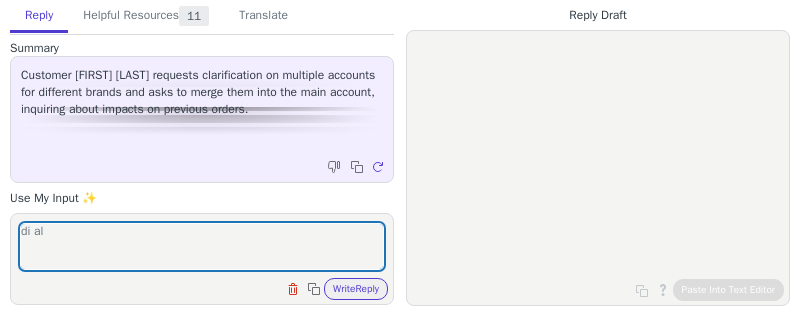 scroll, scrollTop: 0, scrollLeft: 0, axis: both 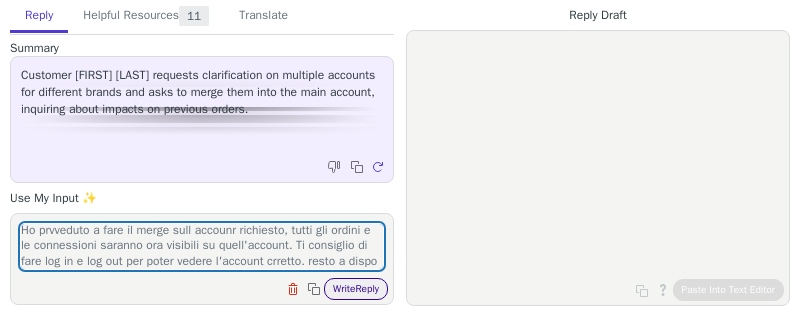 type on "di al cliente che gli accounts sono stati creati dai diversi brands, che probabilmente non sapevano che avesse gia' un account esistente. Ho prvveduto a fare il merge sull accounr richiesto, tutti gli ordini e le connessioni saranno ora visibili su quell'account. Ti consiglio di fare log in e log out per poter vedere l'account crretto. resto a dispo" 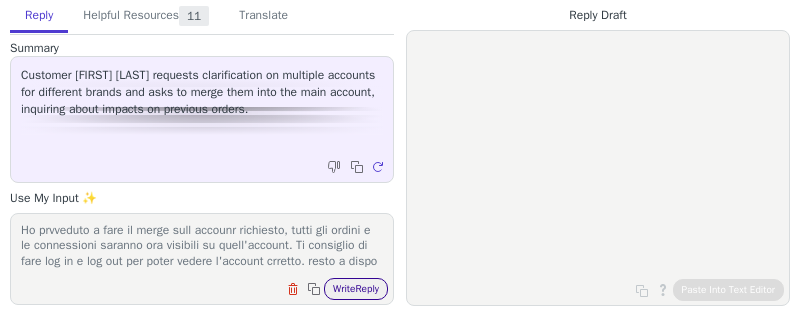 click on "Write  Reply" at bounding box center [356, 289] 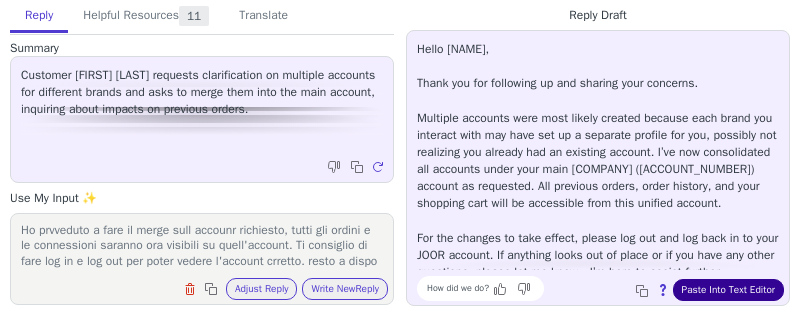 click on "Paste Into Text Editor" at bounding box center (728, 290) 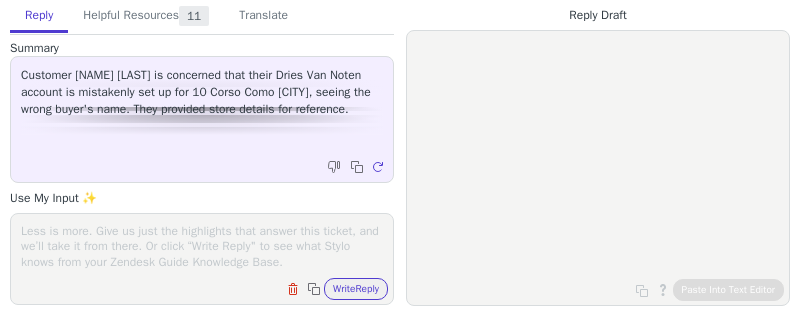 scroll, scrollTop: 0, scrollLeft: 0, axis: both 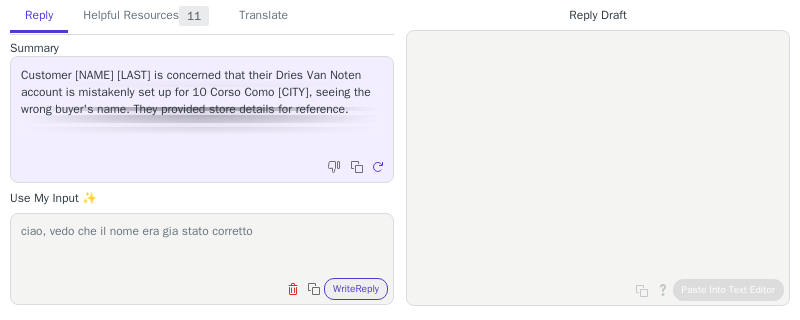 click on "ciao, vedo che il nome era gia stato corretto" at bounding box center [202, 246] 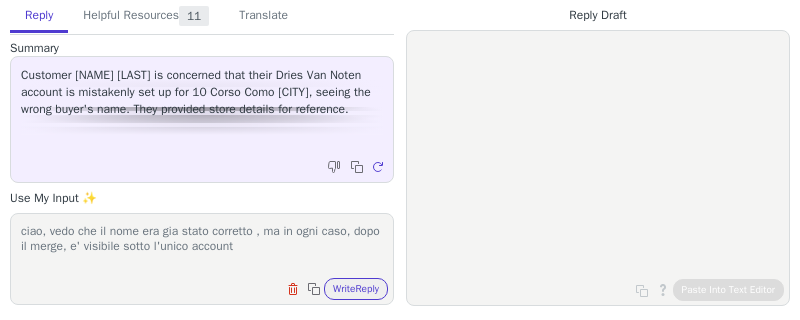 click on "ciao, vedo che il nome era gia stato corretto , ma in ogni caso, dopo il merge, e' visibile sotto l'unico account" at bounding box center (202, 246) 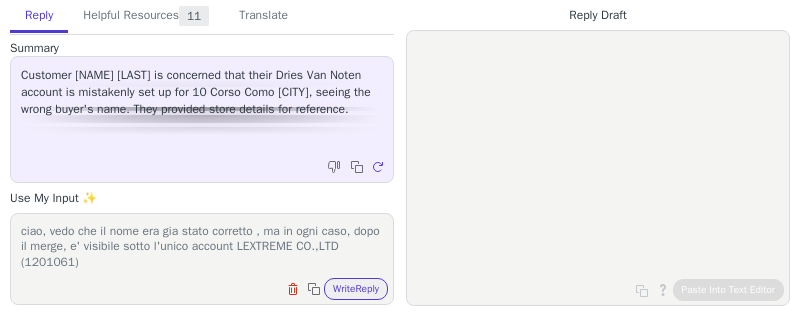 scroll, scrollTop: 16, scrollLeft: 0, axis: vertical 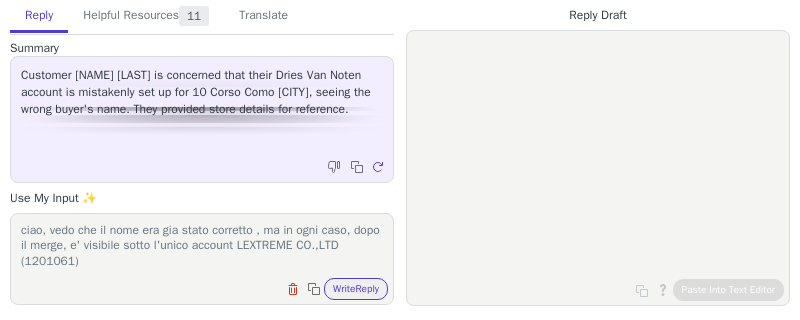 click on "ciao, vedo che il nome era gia stato corretto , ma in ogni caso, dopo il merge, e' visibile sotto l'unico account LEXTREME CO.,LTD (1201061)" at bounding box center (202, 246) 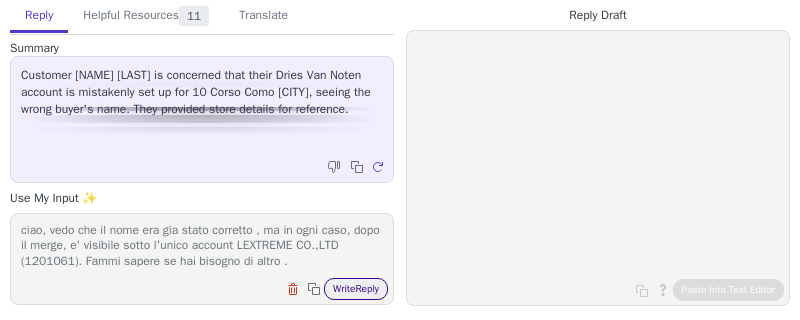 type on "ciao, vedo che il nome era gia stato corretto , ma in ogni caso, dopo il merge, e' visibile sotto l'unico account LEXTREME CO.,LTD (1201061). Fammi sapere se hai bisogno di altro ." 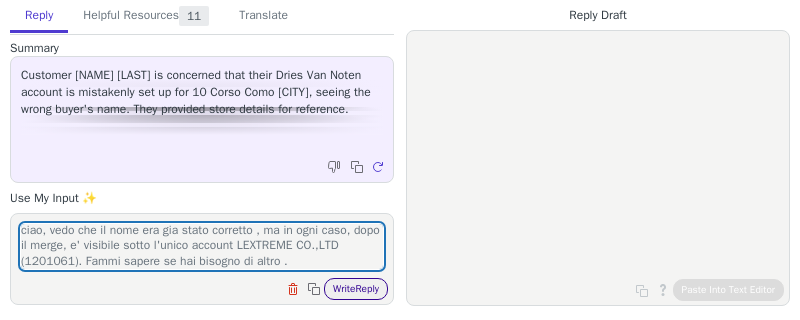 click on "Write  Reply" at bounding box center [356, 289] 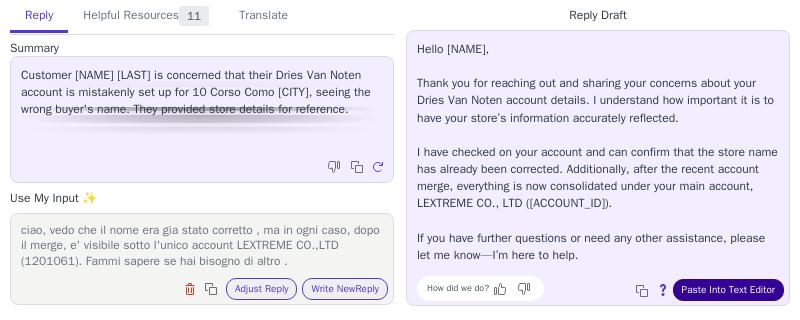 click on "Paste Into Text Editor" at bounding box center [728, 290] 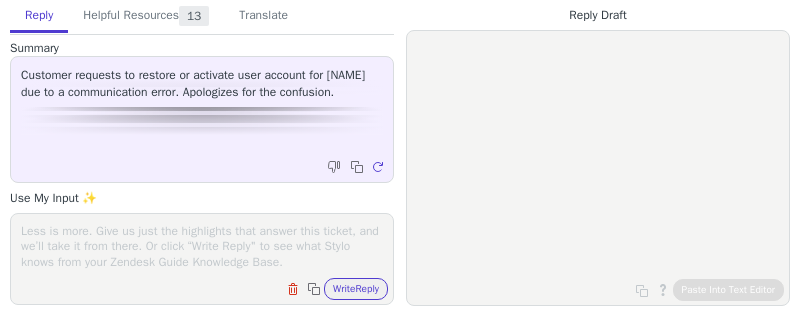 scroll, scrollTop: 0, scrollLeft: 0, axis: both 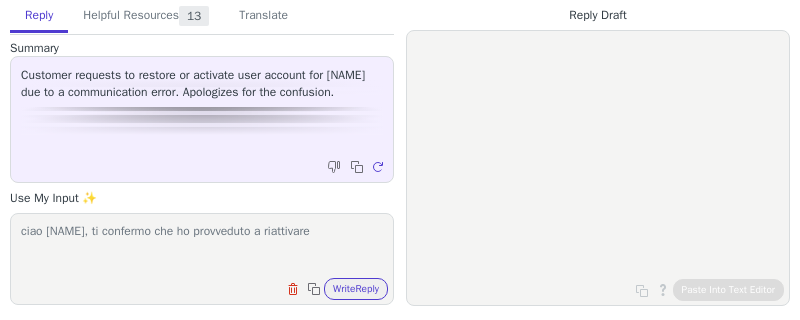 paste on "[EMAIL]" 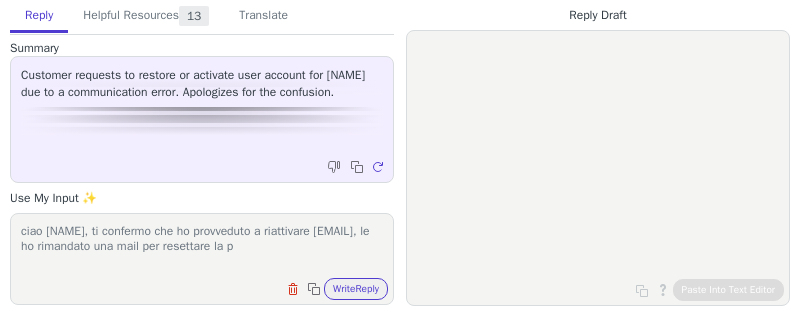 scroll, scrollTop: 0, scrollLeft: 0, axis: both 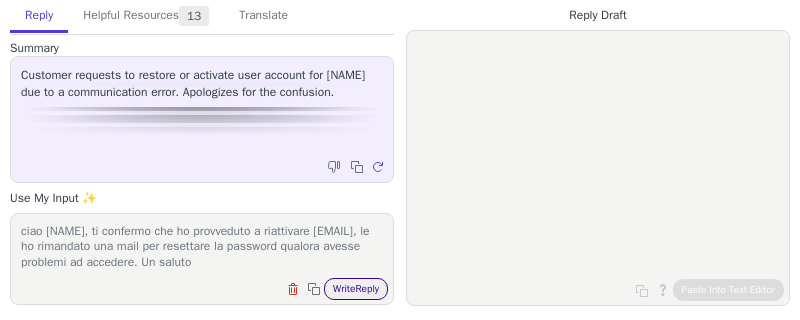 type on "ciao [NAME], ti confermo che ho provveduto a riattivare [EMAIL], le ho rimandato una mail per resettare la password qualora avesse problemi ad accedere. Un saluto" 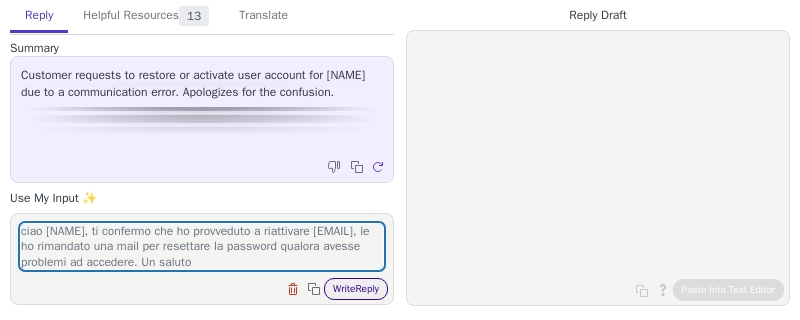 click on "Write  Reply" at bounding box center [356, 289] 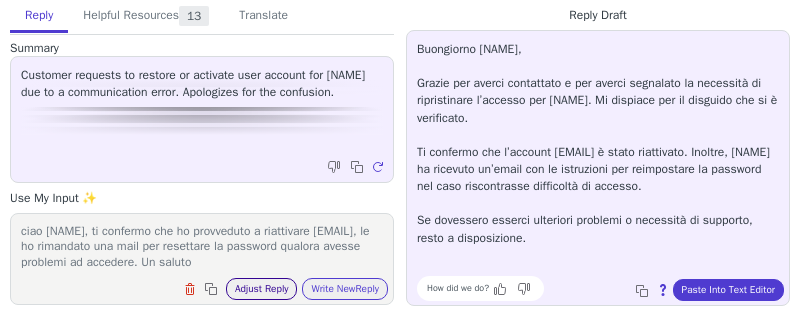click on "Adjust Reply" at bounding box center (262, 289) 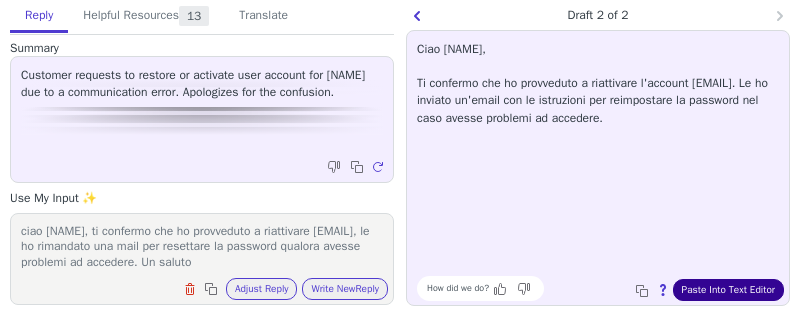 click on "Paste Into Text Editor" at bounding box center (728, 290) 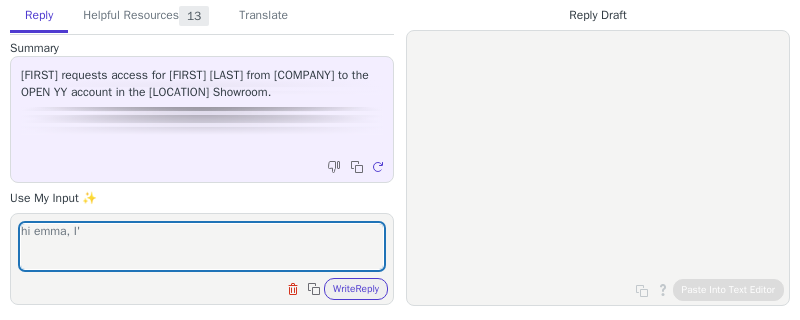 scroll, scrollTop: 0, scrollLeft: 0, axis: both 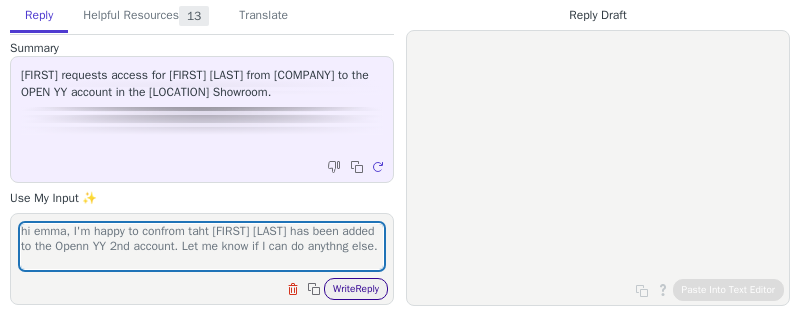 type on "hi emma, I'm happy to confrom taht [FIRST] [LAST] has been added to the Openn YY 2nd account. Let me know if I can do anythng else." 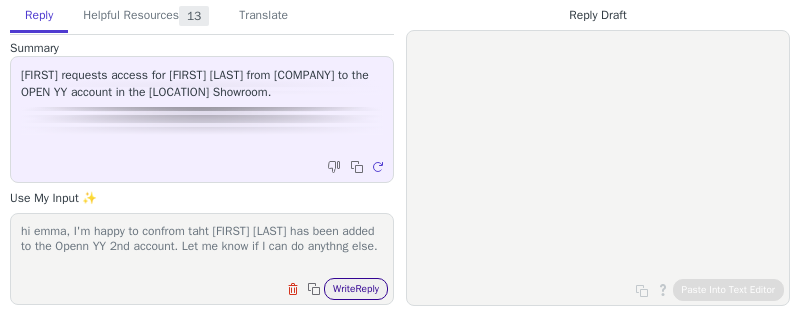 click on "Write  Reply" at bounding box center [356, 289] 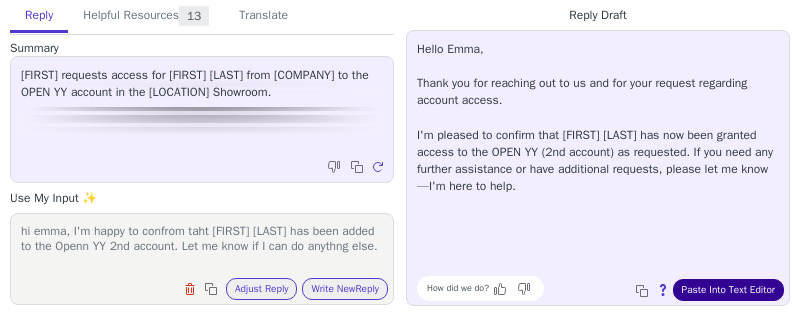 click on "Paste Into Text Editor" at bounding box center [728, 290] 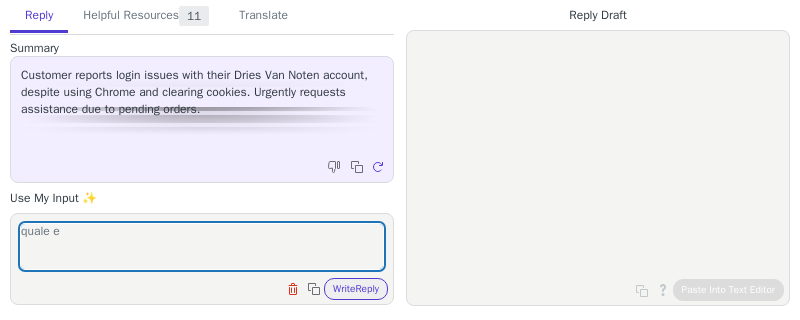 scroll, scrollTop: 0, scrollLeft: 0, axis: both 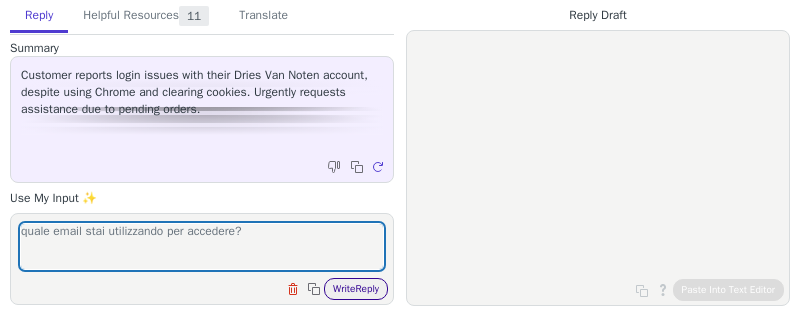 type on "quale email stai utilizzando per accedere?" 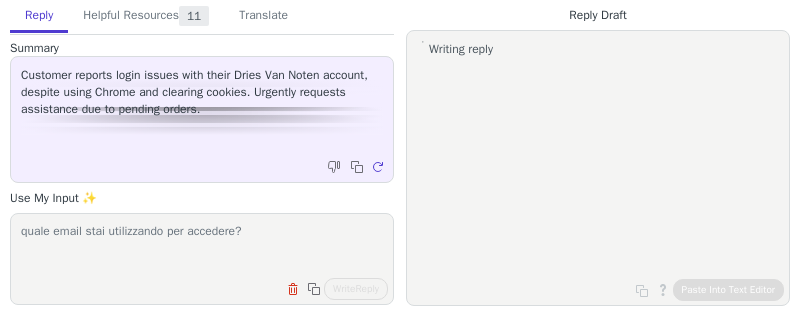click on "quale email stai utilizzando per accedere?" at bounding box center [202, 246] 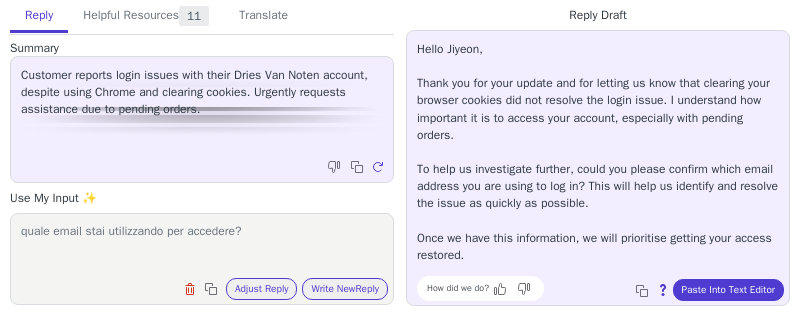 click on "quale email stai utilizzando per accedere?" at bounding box center (202, 246) 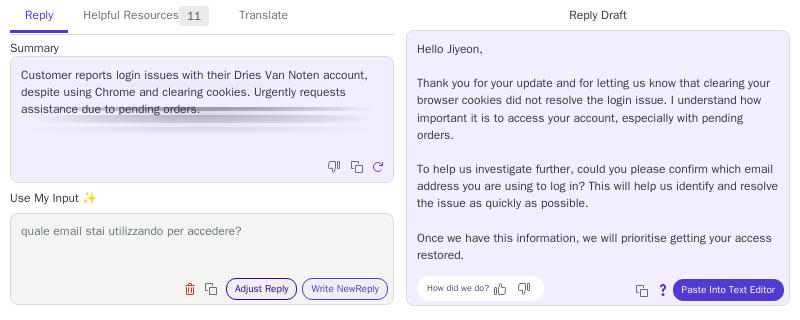 click on "Adjust Reply" at bounding box center [262, 289] 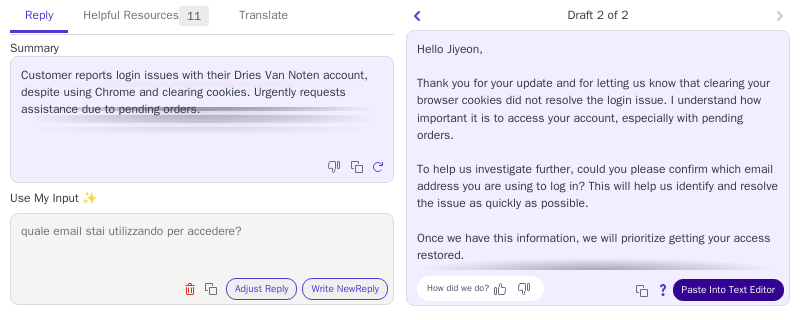 click on "Paste Into Text Editor" at bounding box center [728, 290] 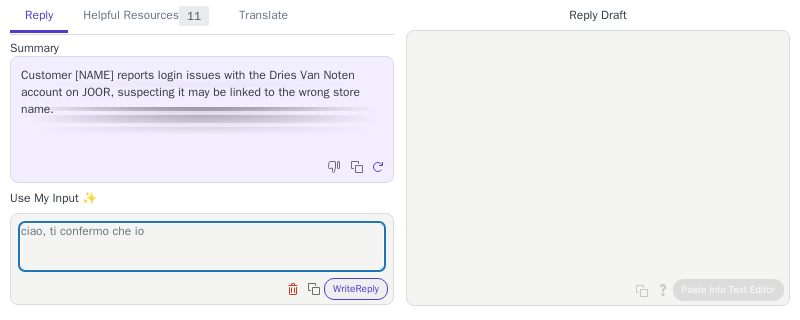 scroll, scrollTop: 0, scrollLeft: 0, axis: both 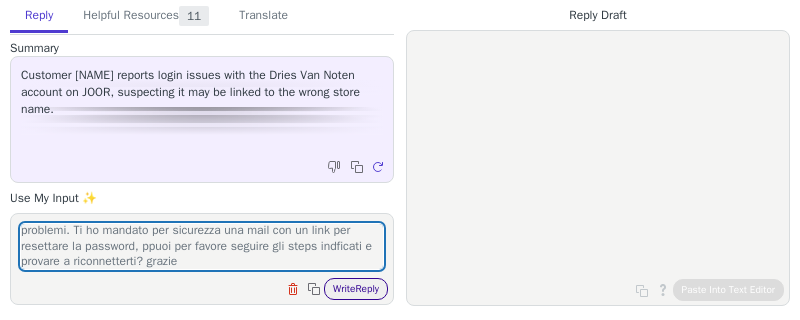 type on "ciao, ti confermo che io riesco a fare il log in con questa email senza problemi. Ti ho mandato per sicurezza una mail con un link per resettare la password, ppuoi per favore seguire gli steps indficati e provare a riconnetterti? grazie" 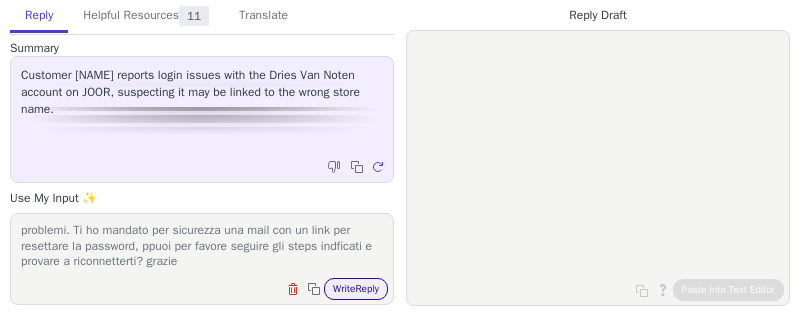 click on "Write  Reply" at bounding box center [356, 289] 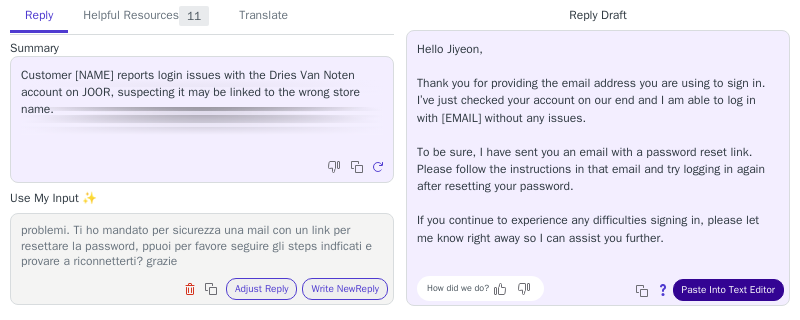 click on "Paste Into Text Editor" at bounding box center (728, 290) 